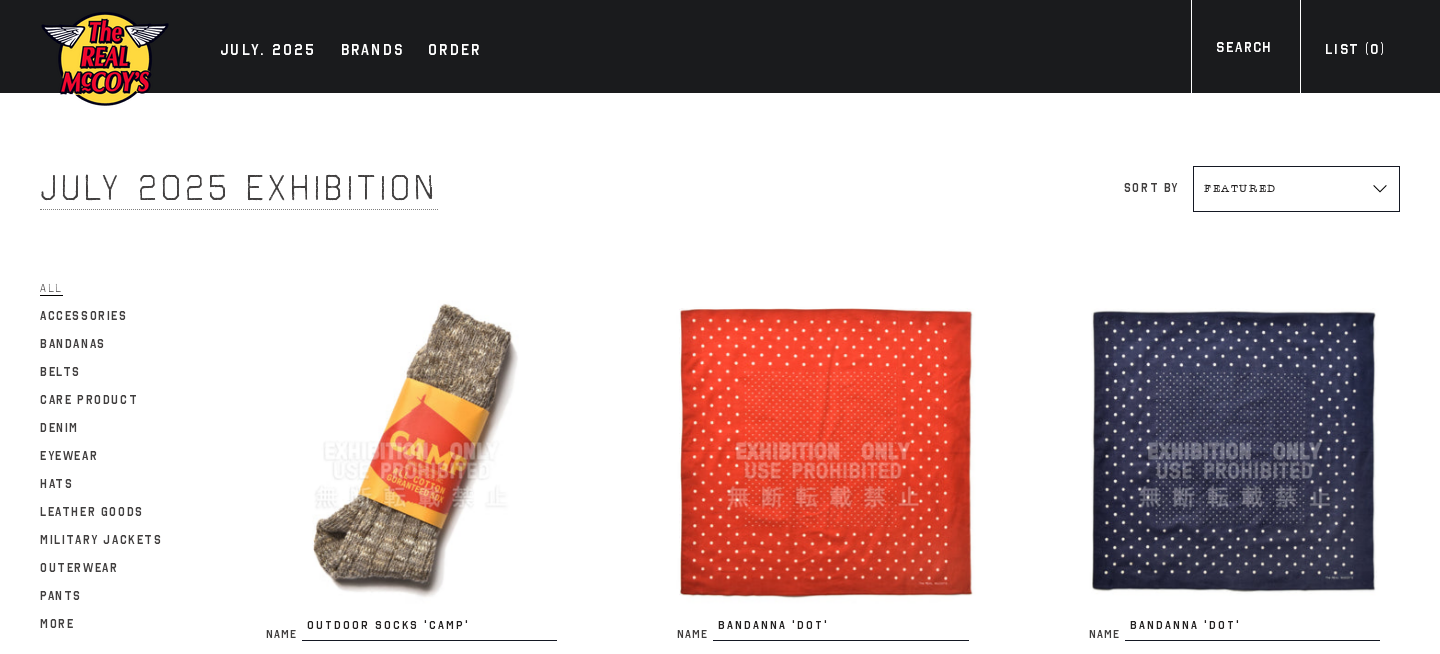 scroll, scrollTop: 3912, scrollLeft: 0, axis: vertical 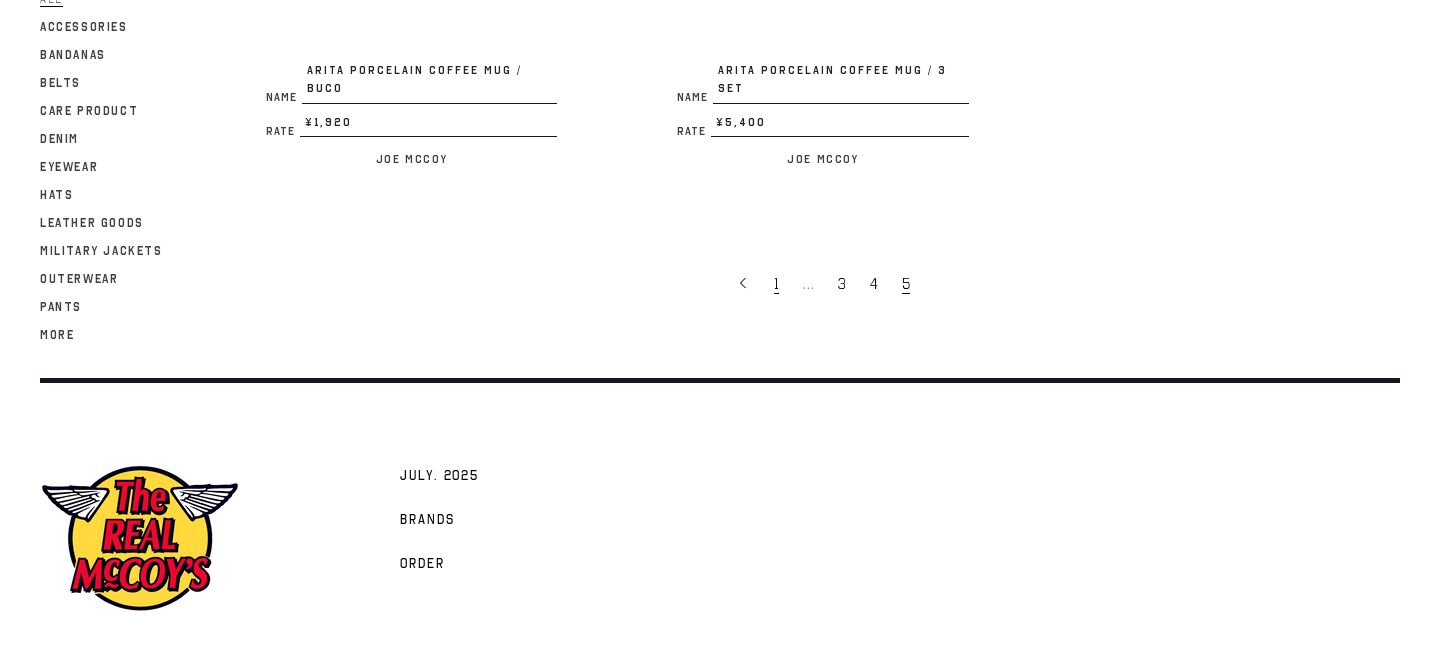 click on "1" at bounding box center (776, 284) 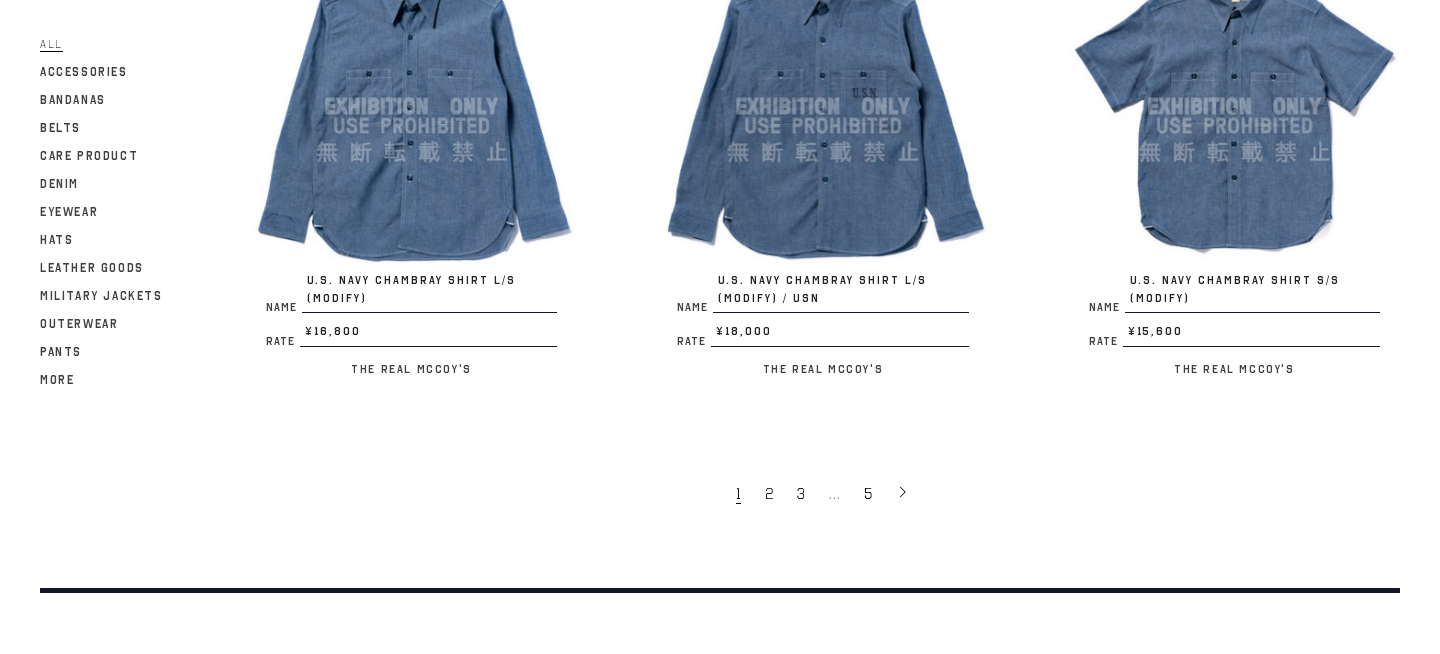 scroll, scrollTop: 3775, scrollLeft: 0, axis: vertical 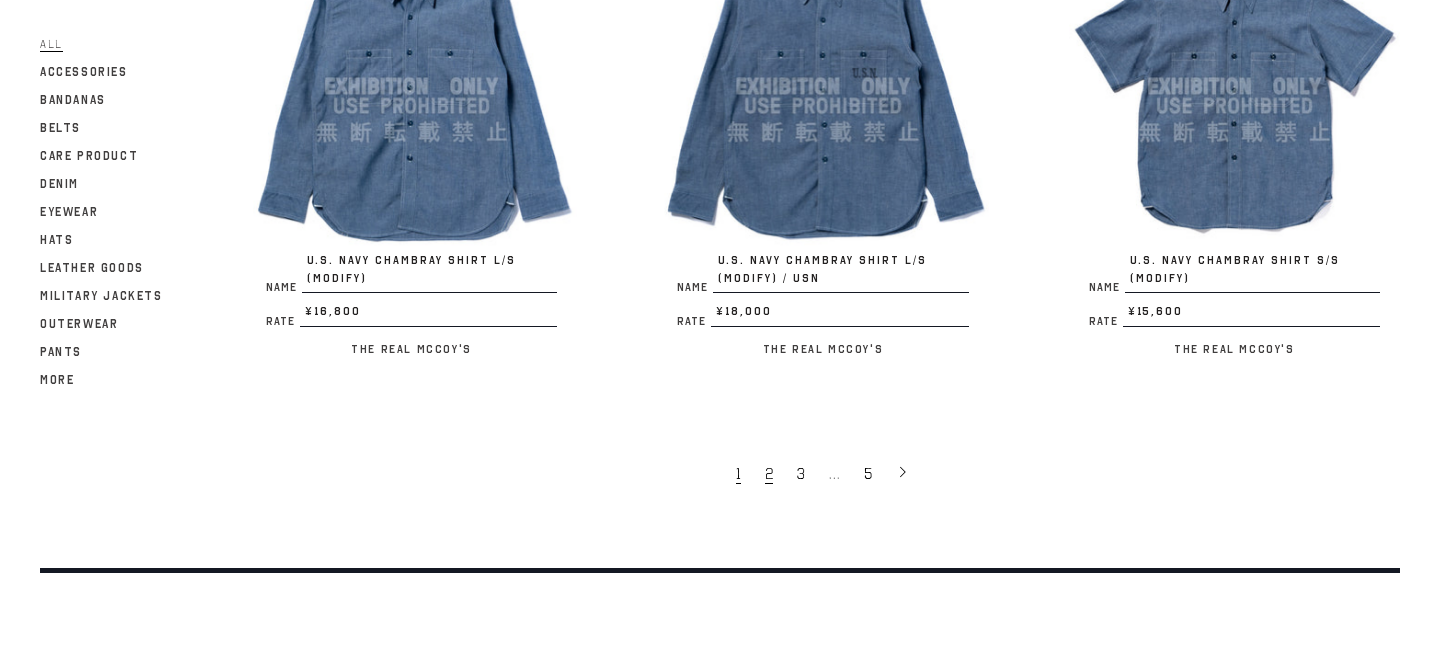 click on "2" at bounding box center (769, 474) 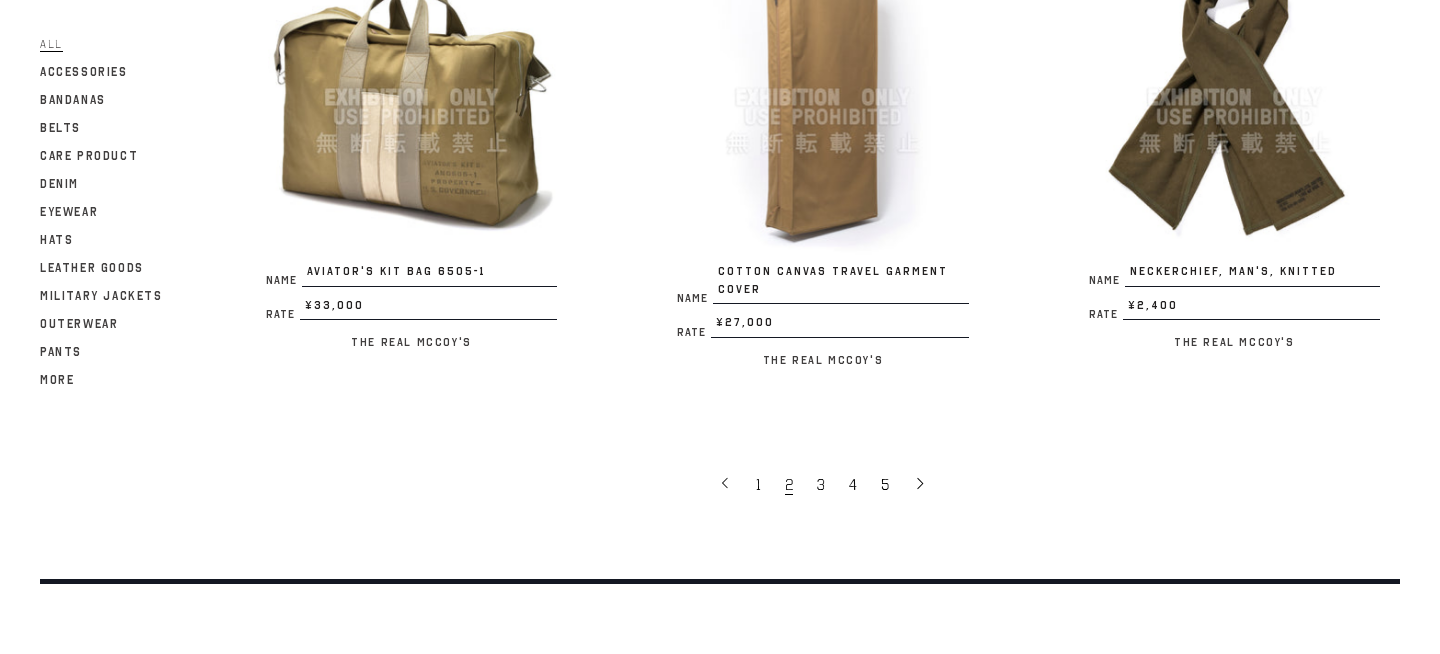 scroll, scrollTop: 3749, scrollLeft: 0, axis: vertical 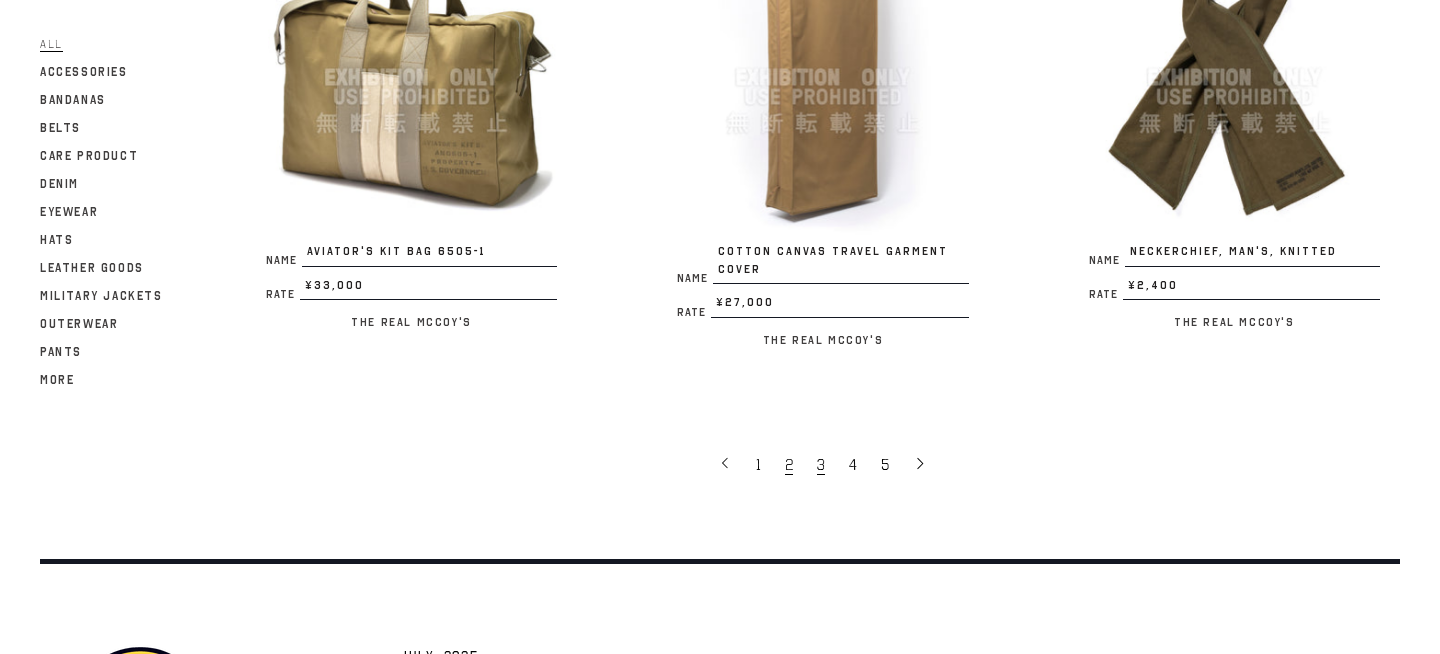 click on "3" at bounding box center (821, 465) 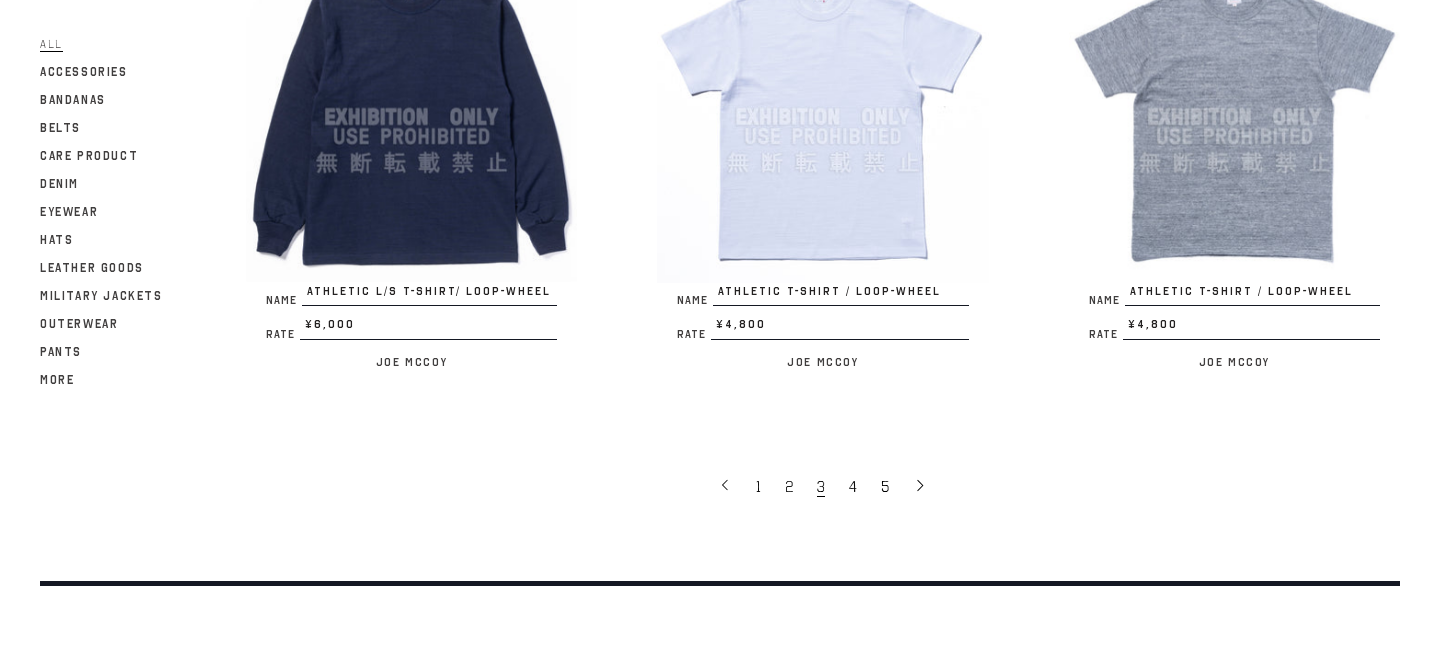 scroll, scrollTop: 3745, scrollLeft: 0, axis: vertical 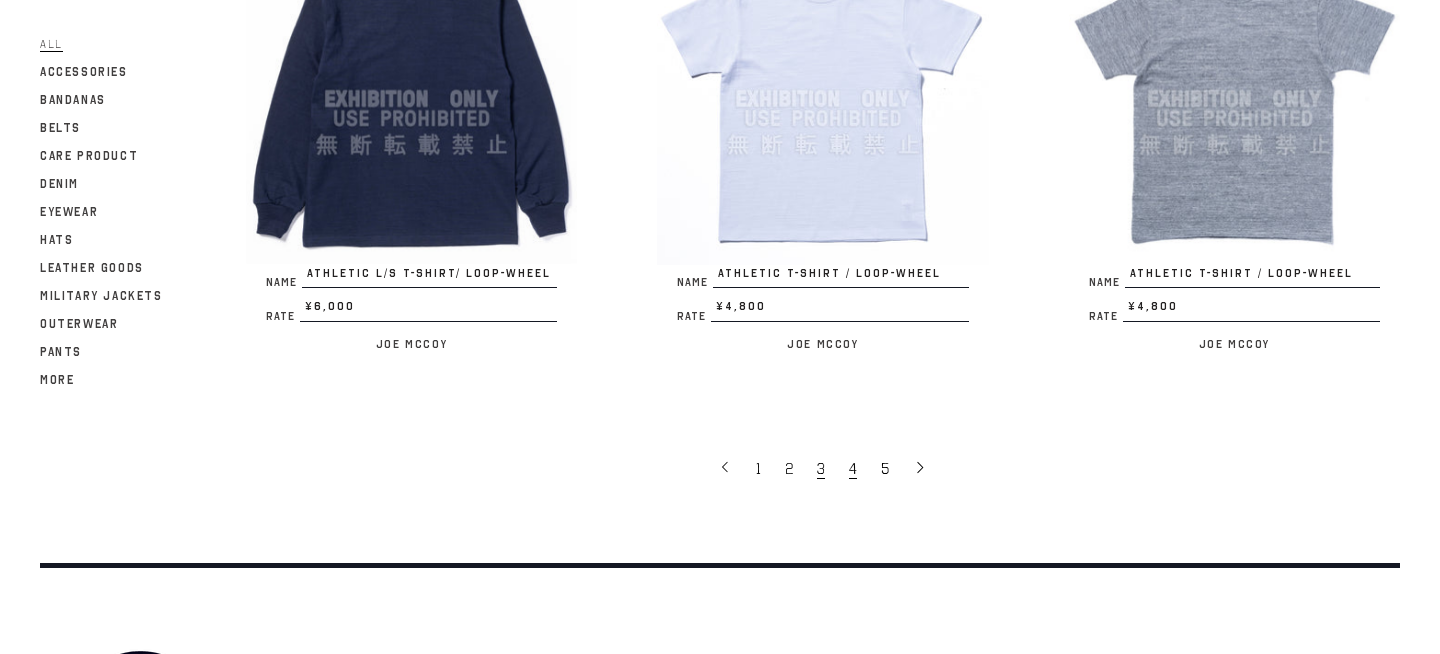 click on "4" at bounding box center [853, 469] 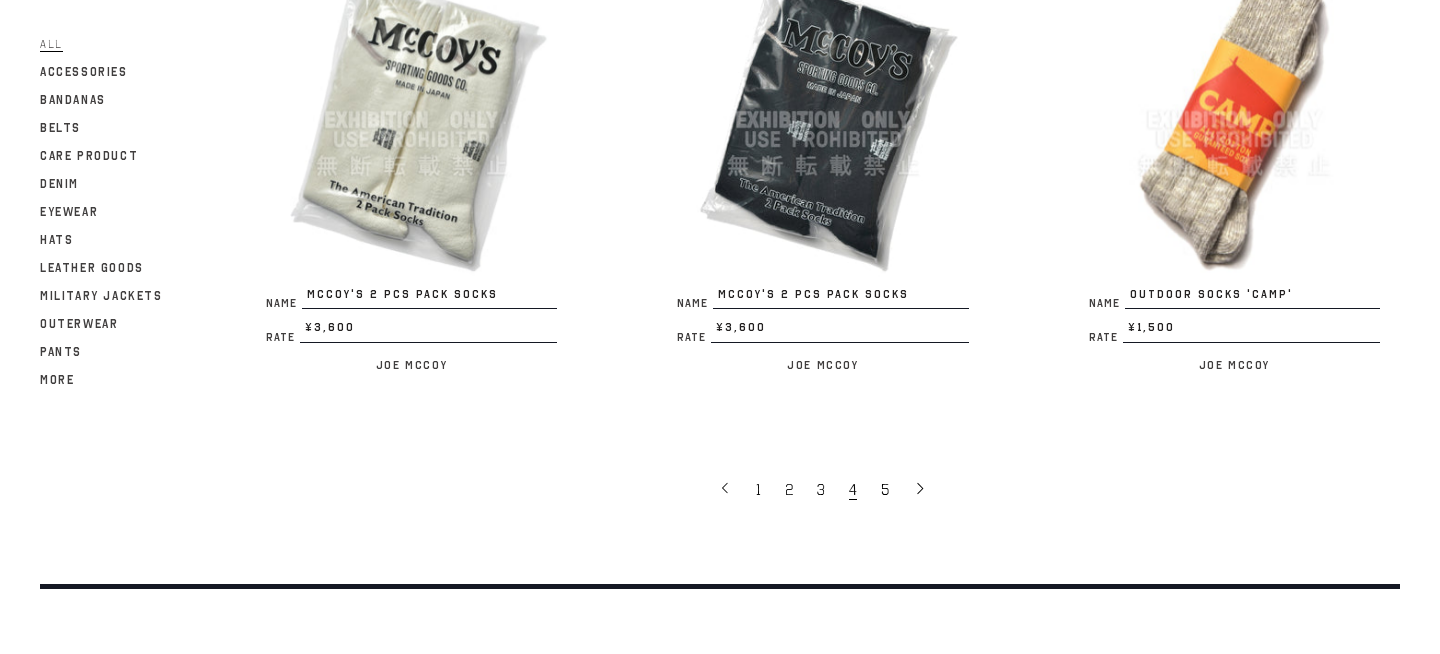 scroll, scrollTop: 3673, scrollLeft: 0, axis: vertical 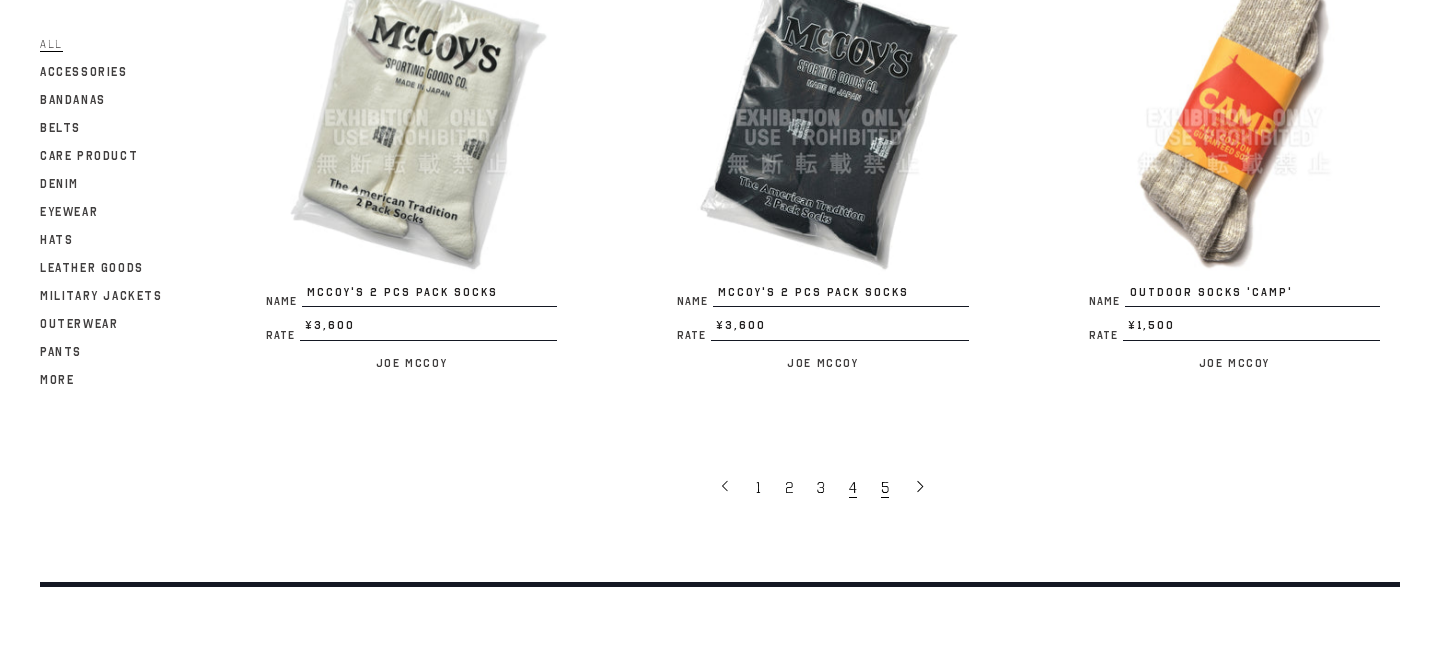 click on "5" at bounding box center (887, 487) 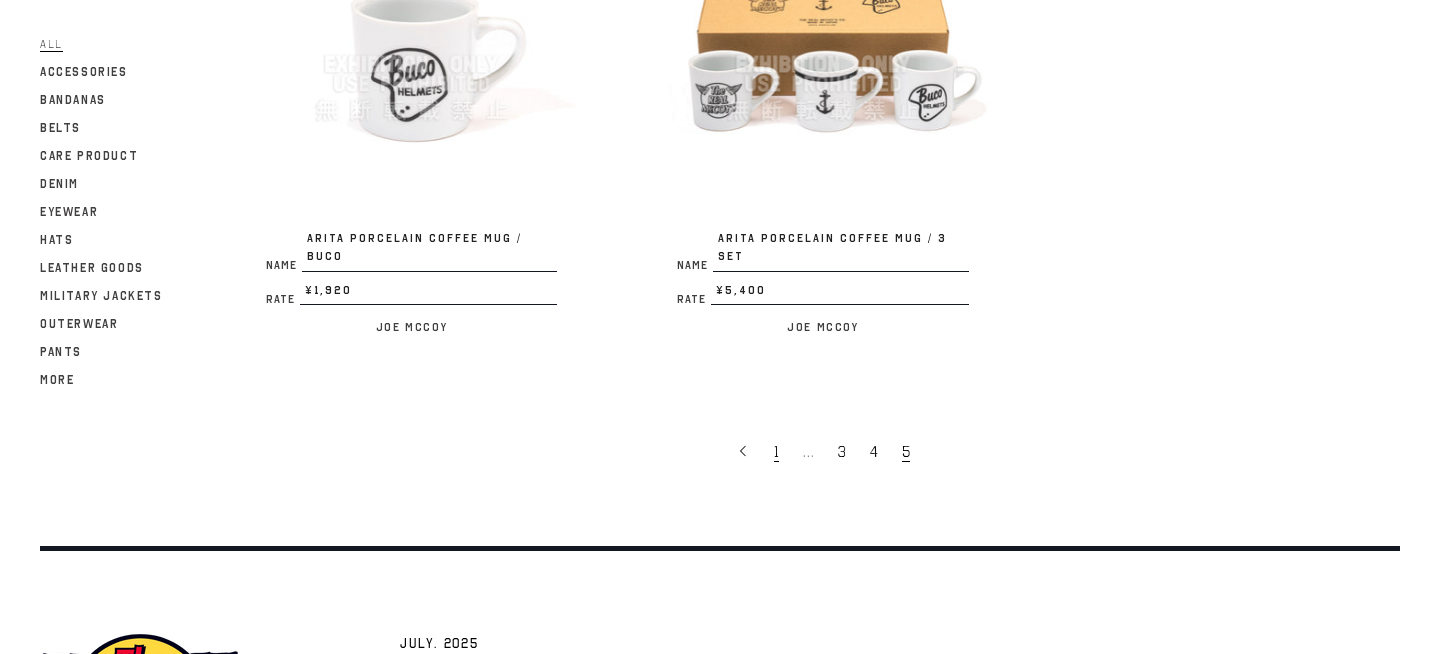 scroll, scrollTop: 3743, scrollLeft: 0, axis: vertical 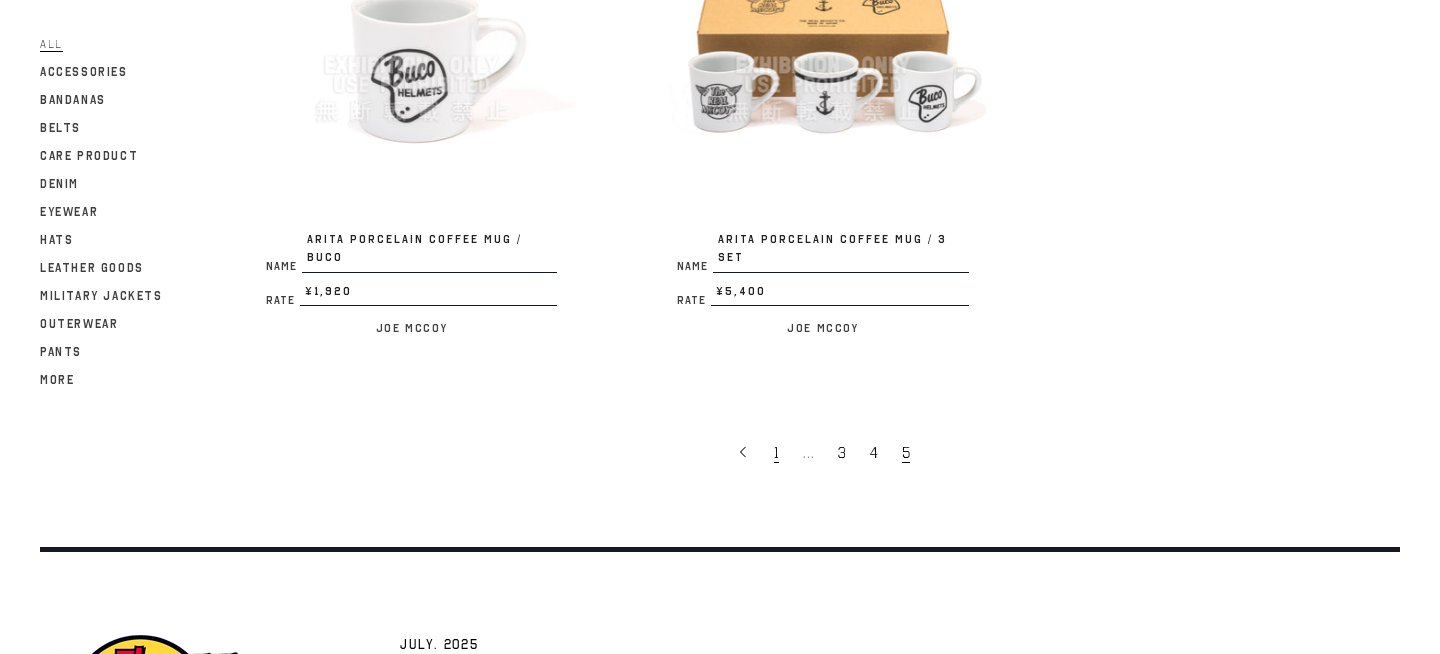 click on "1" at bounding box center (776, 453) 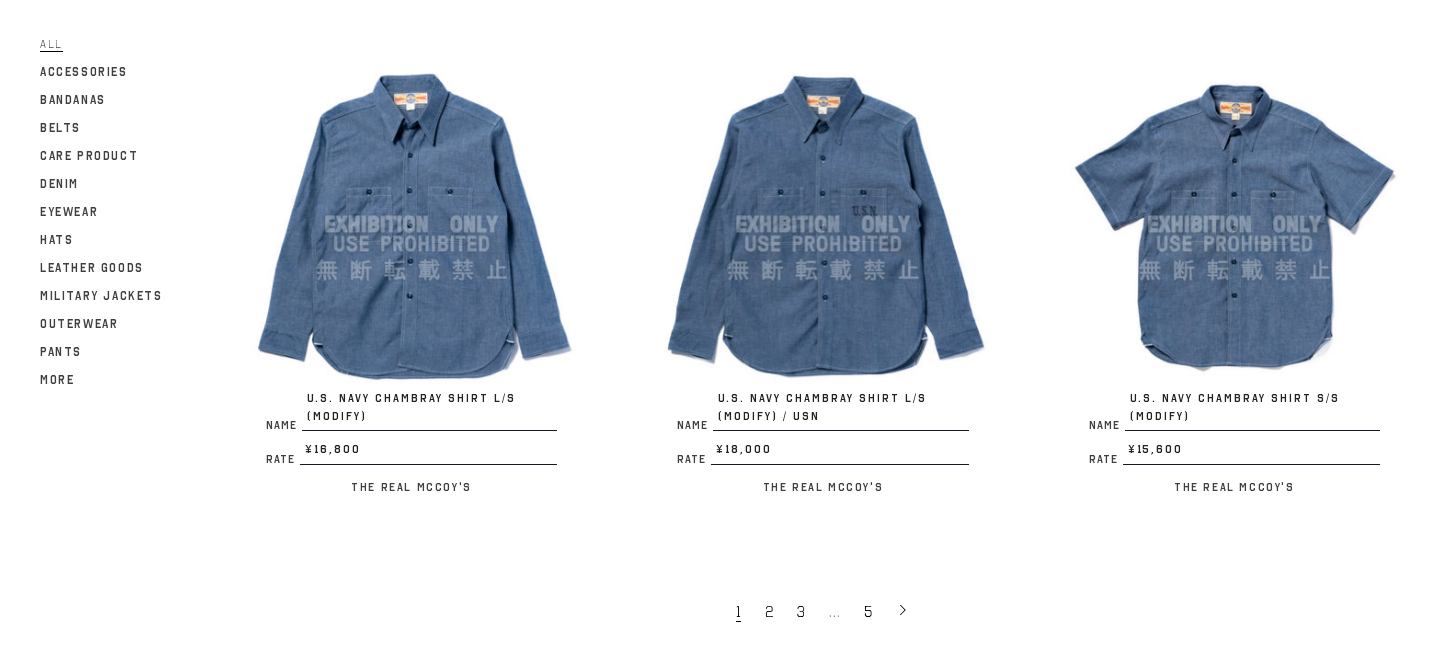scroll, scrollTop: 3778, scrollLeft: 0, axis: vertical 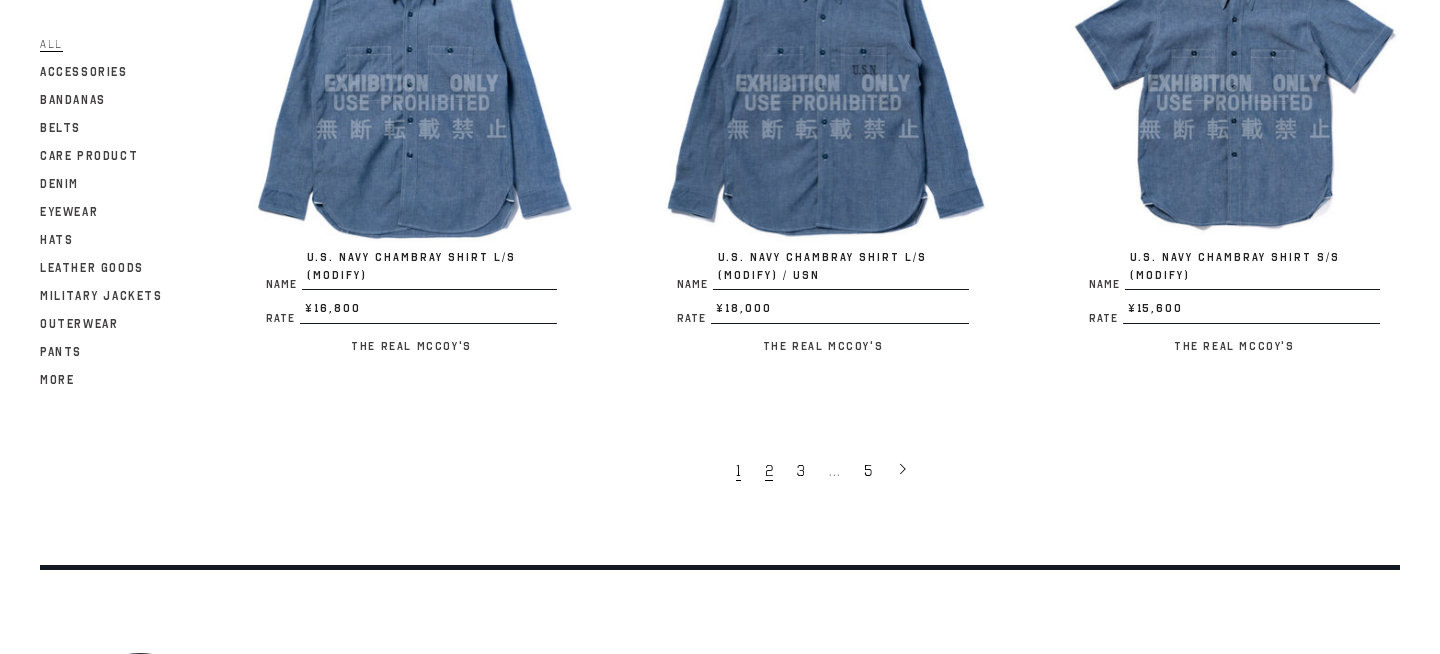 click on "2" at bounding box center [769, 471] 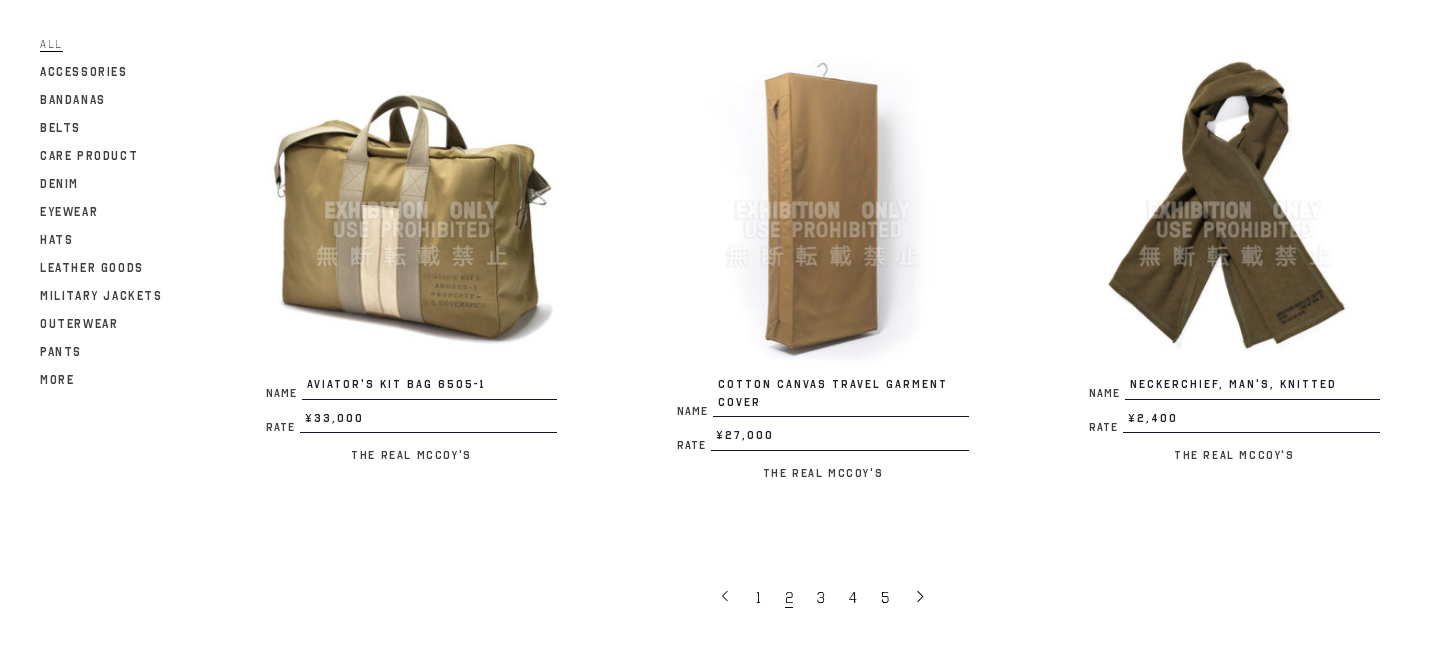 scroll, scrollTop: 3985, scrollLeft: 0, axis: vertical 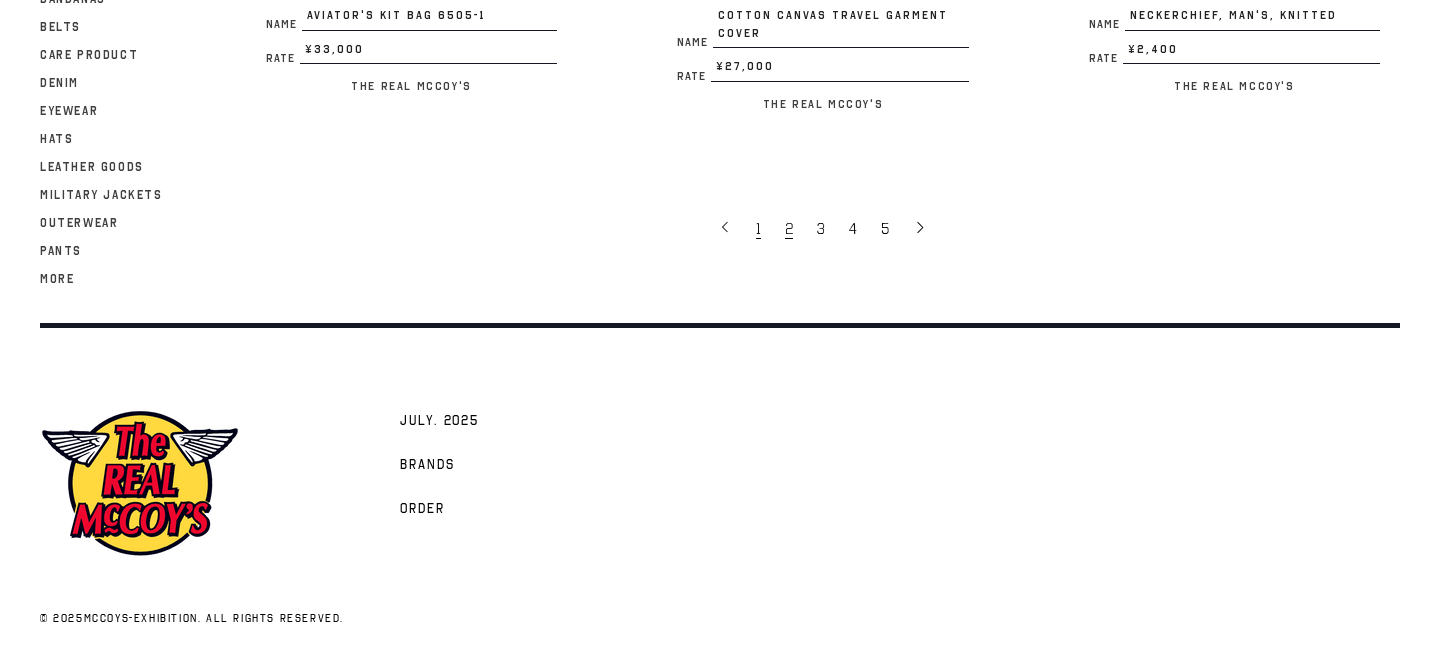 click on "1" at bounding box center [760, 228] 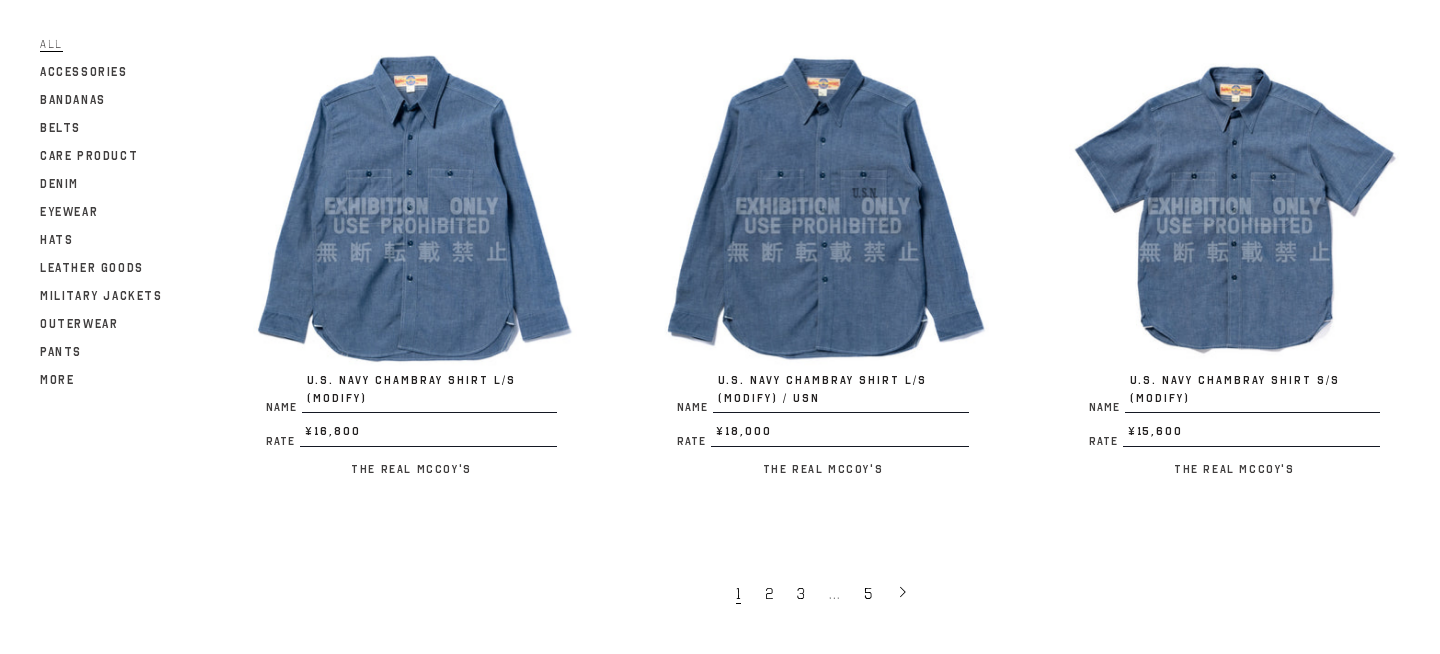 scroll, scrollTop: 3707, scrollLeft: 0, axis: vertical 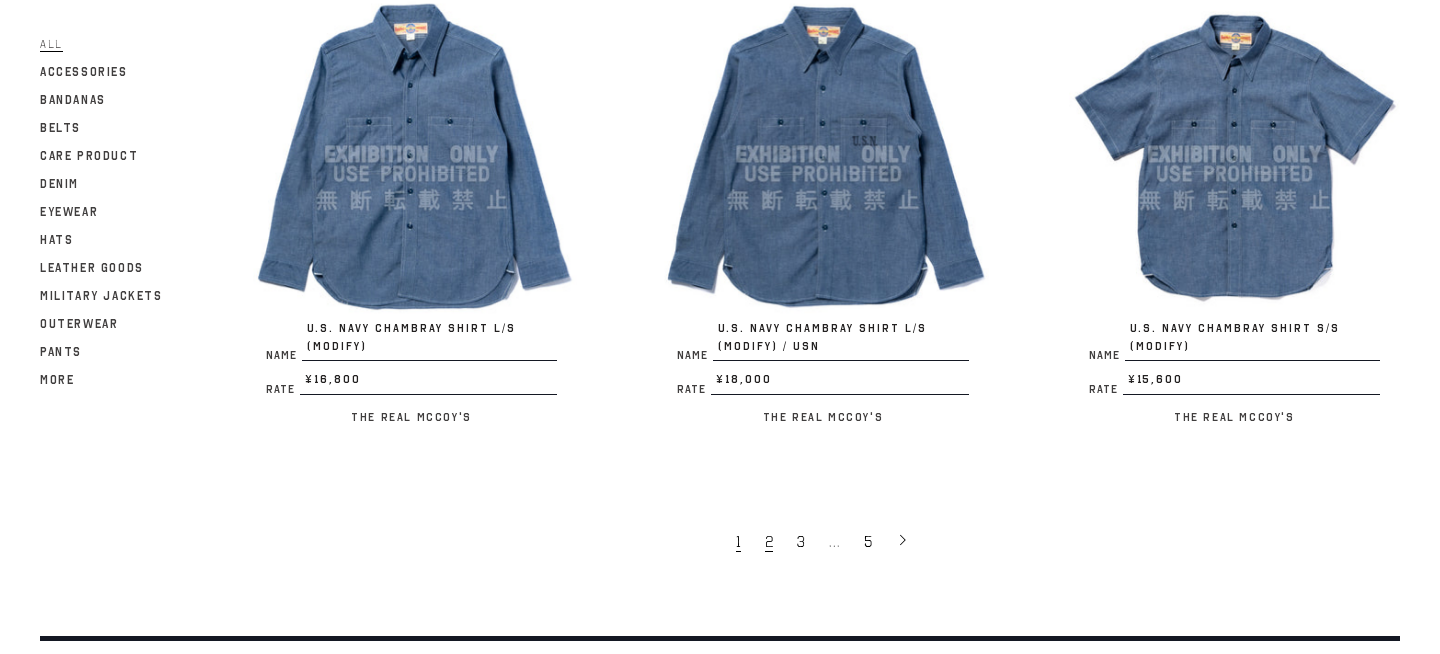 click on "2" at bounding box center [771, 541] 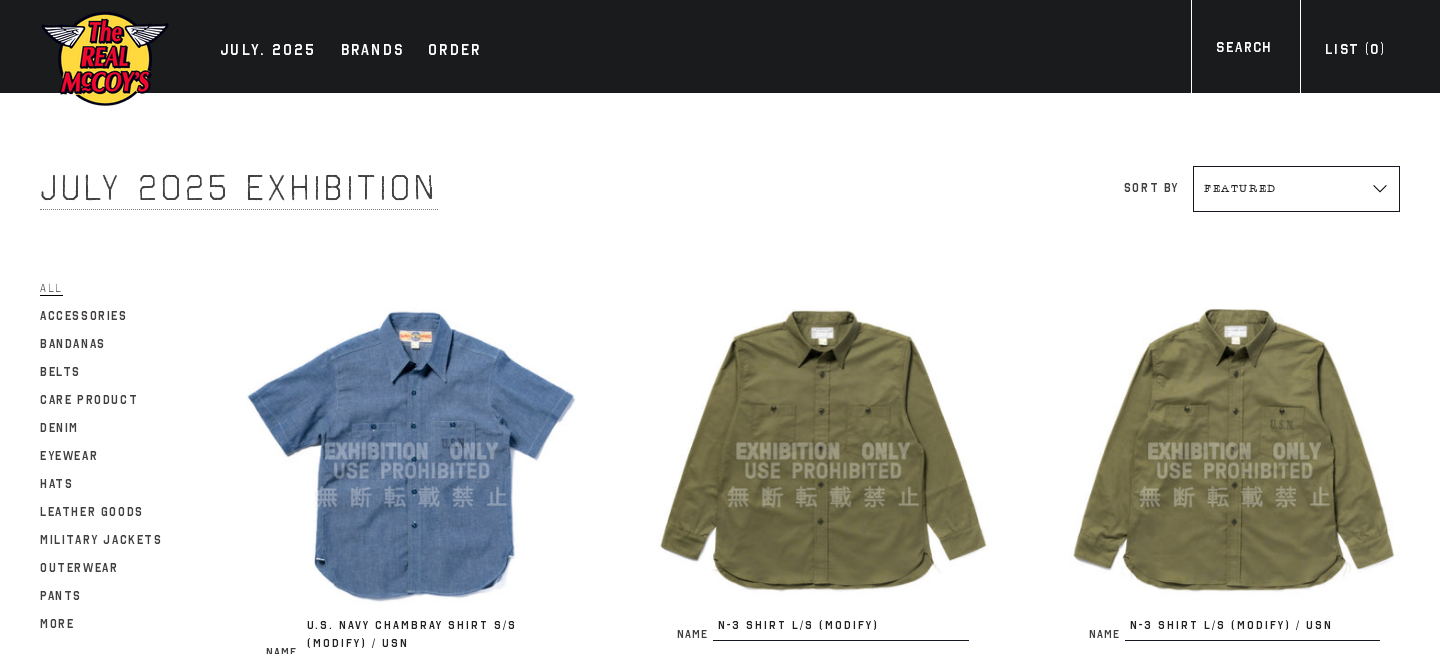 scroll, scrollTop: 0, scrollLeft: 0, axis: both 